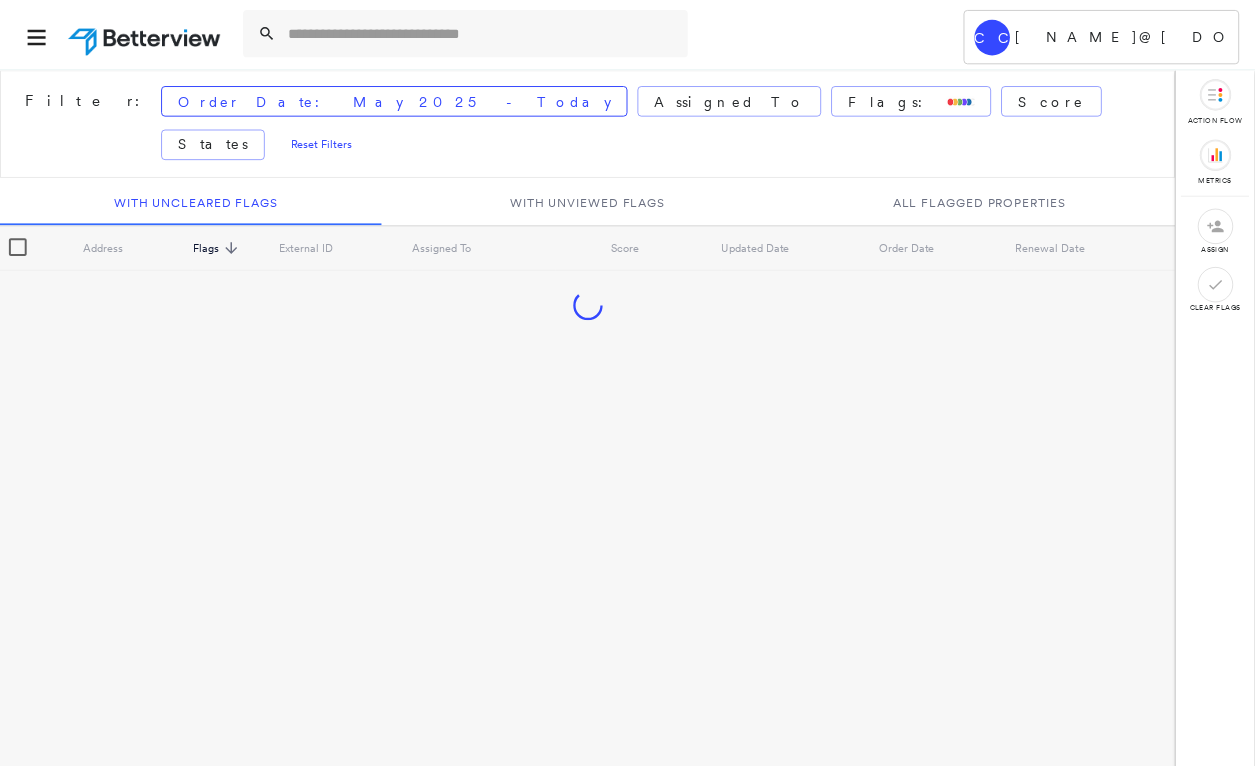 scroll, scrollTop: 0, scrollLeft: 0, axis: both 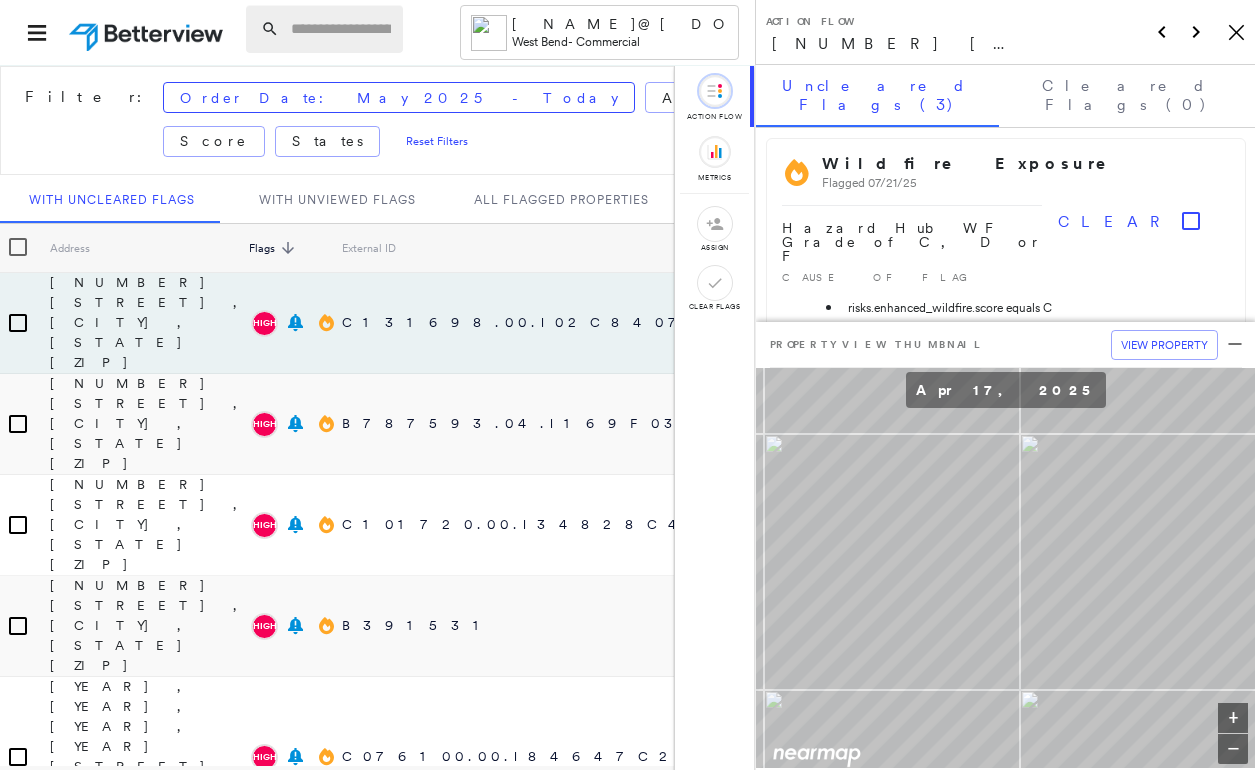 click at bounding box center (341, 29) 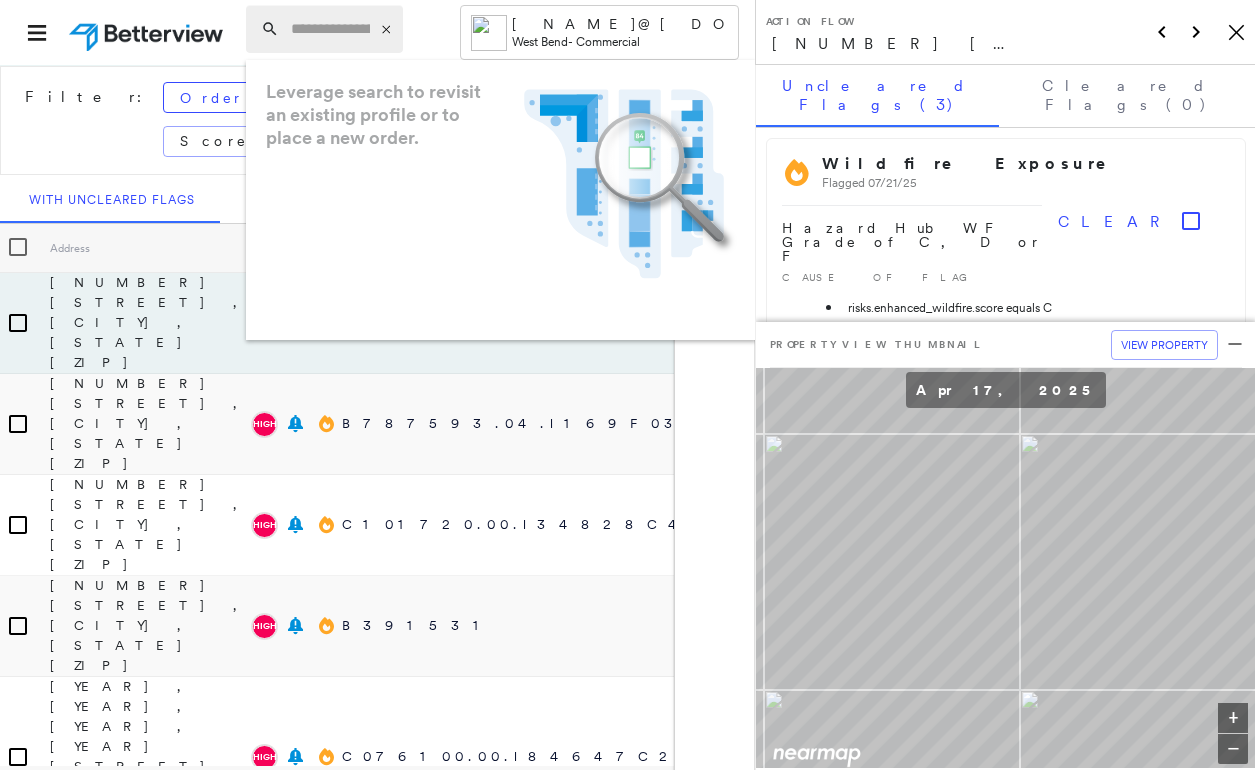 paste on "**********" 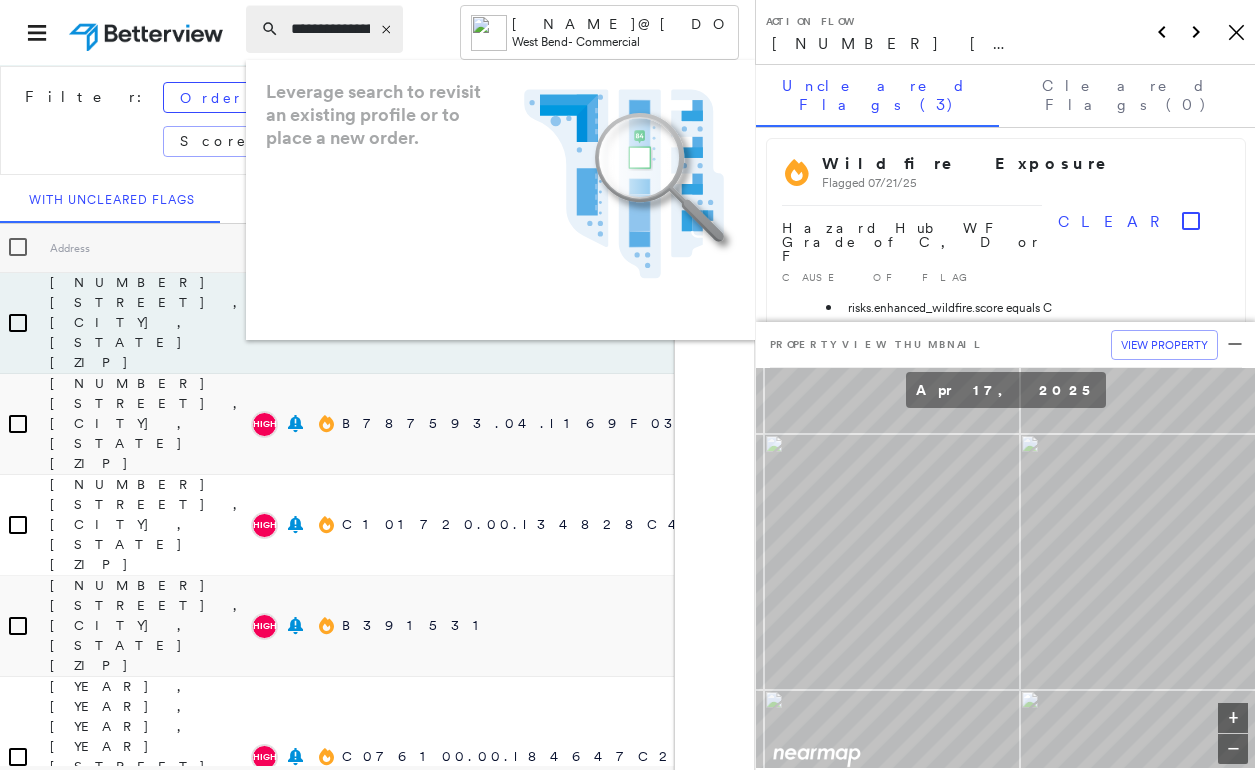 scroll, scrollTop: 0, scrollLeft: 112, axis: horizontal 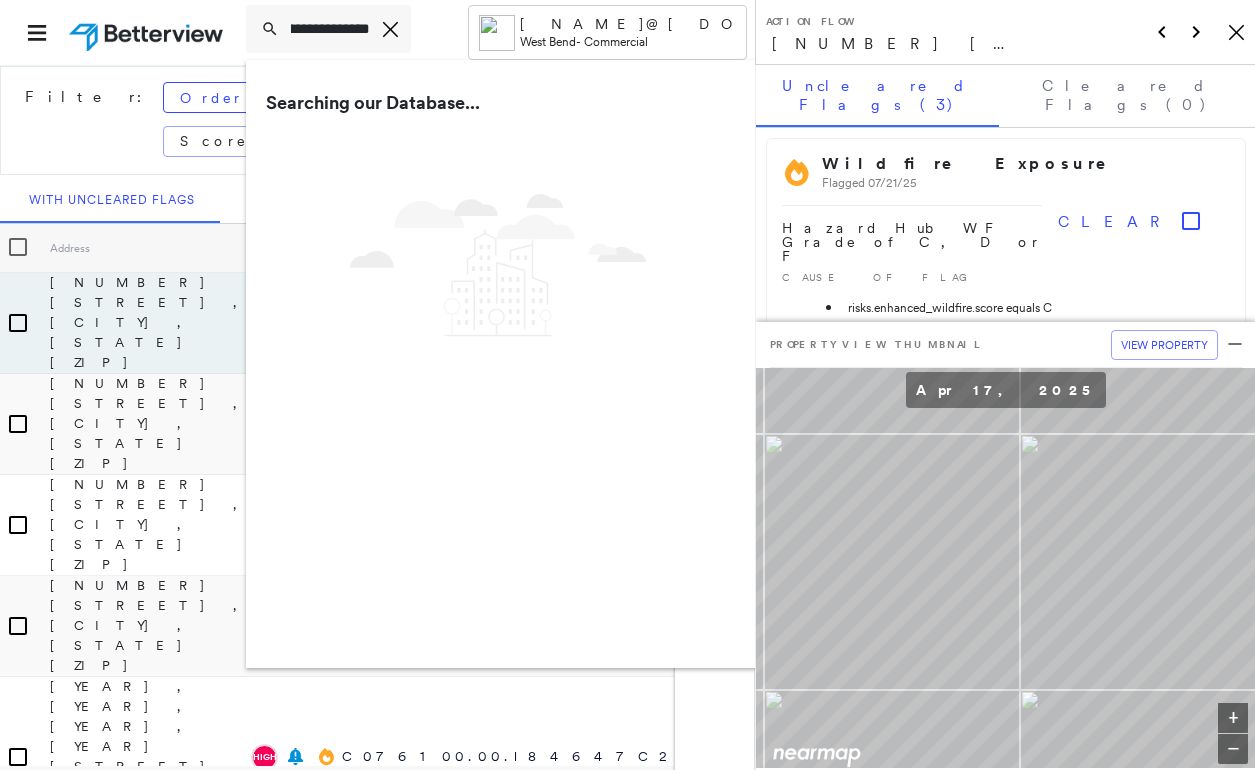 type on "**********" 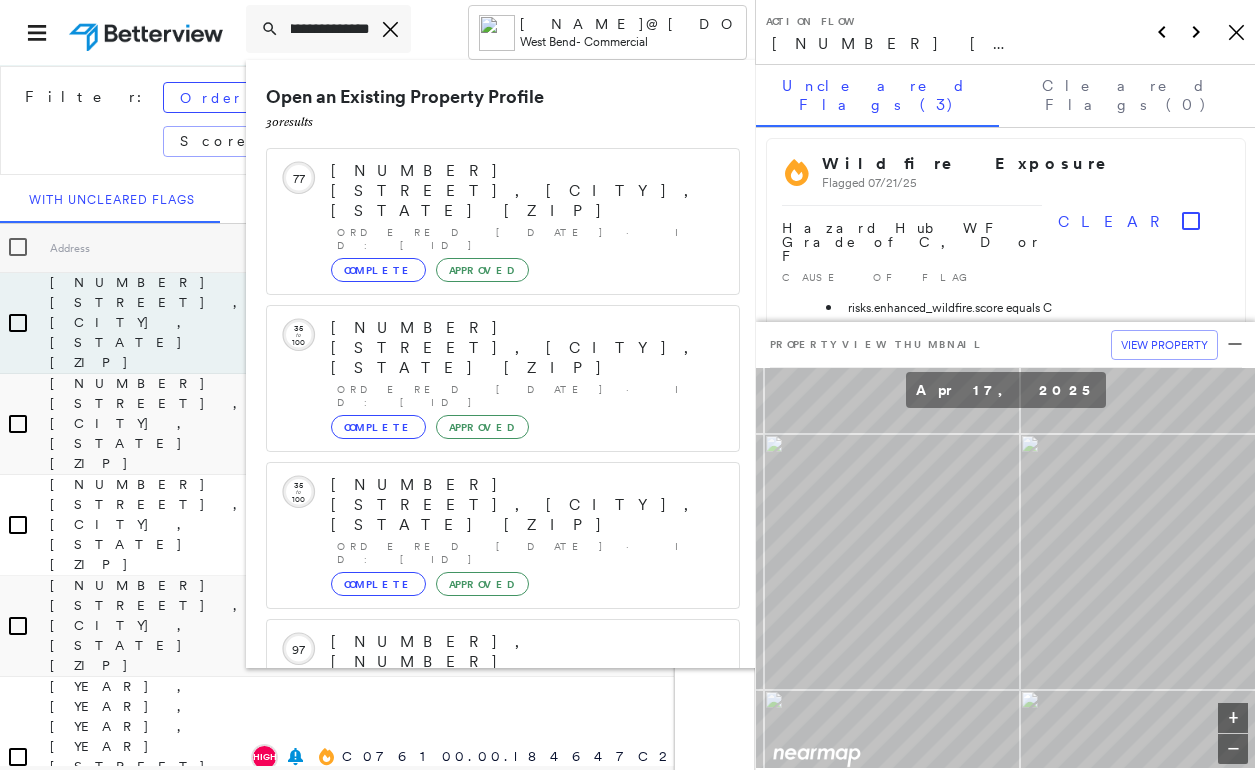 scroll, scrollTop: 0, scrollLeft: 0, axis: both 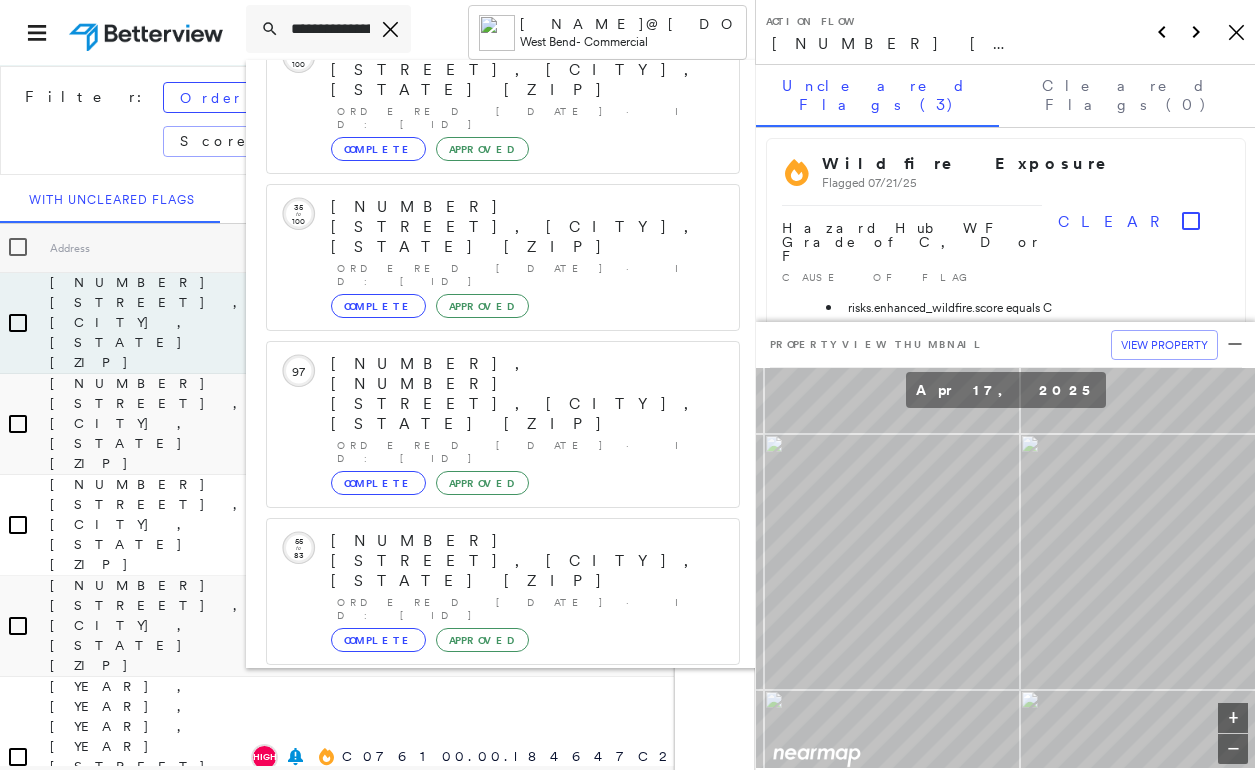 click 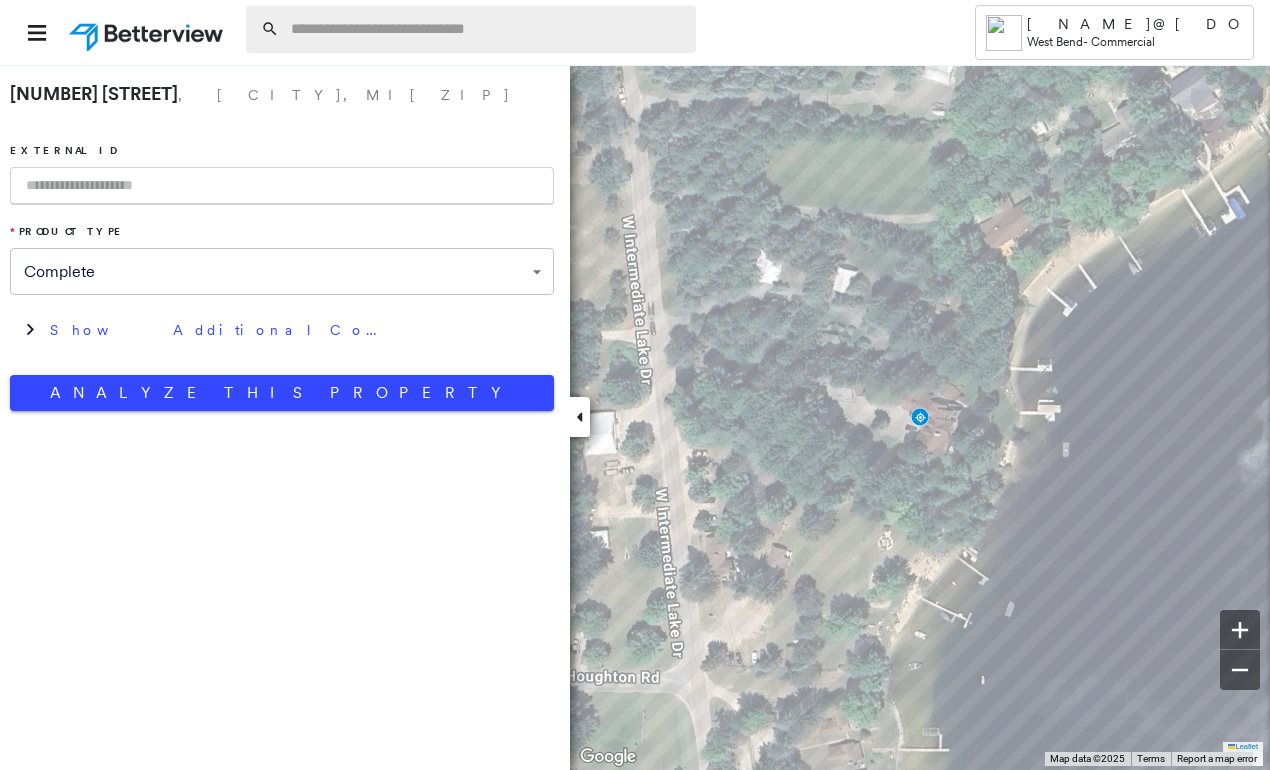 click at bounding box center (487, 29) 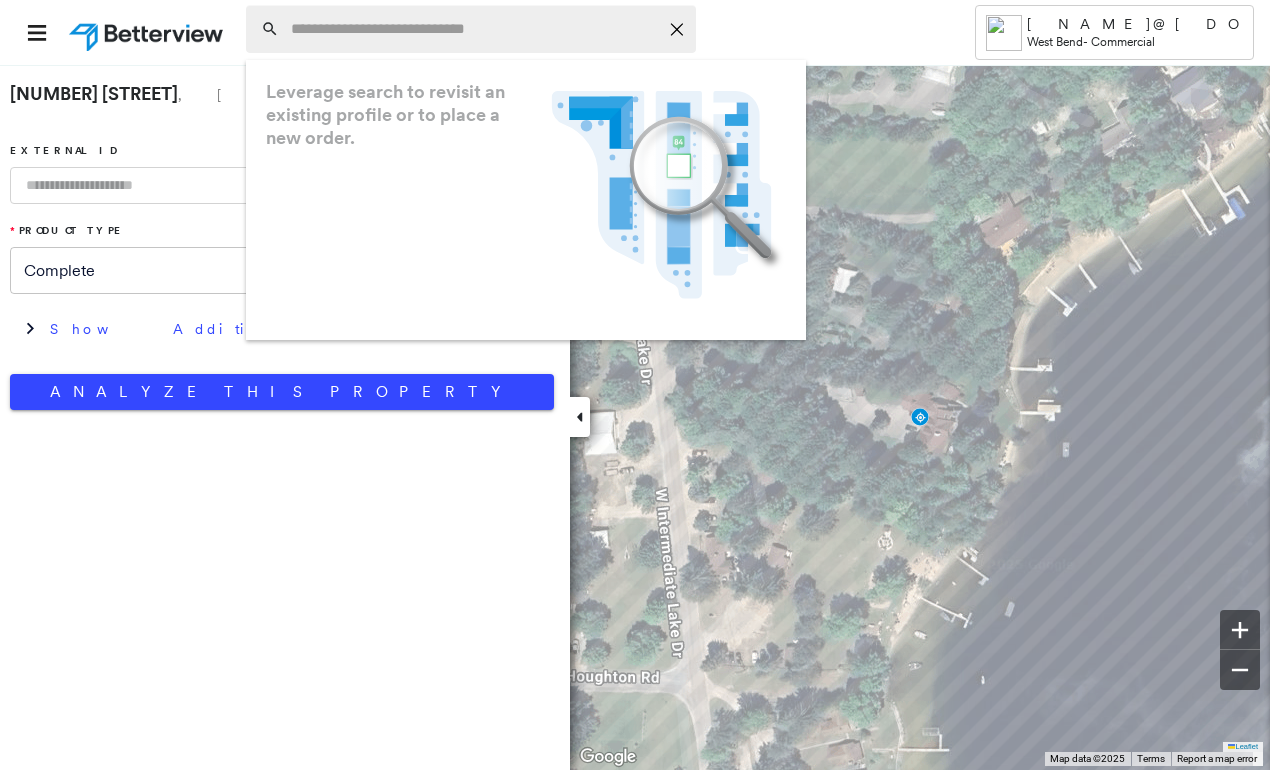 paste on "**********" 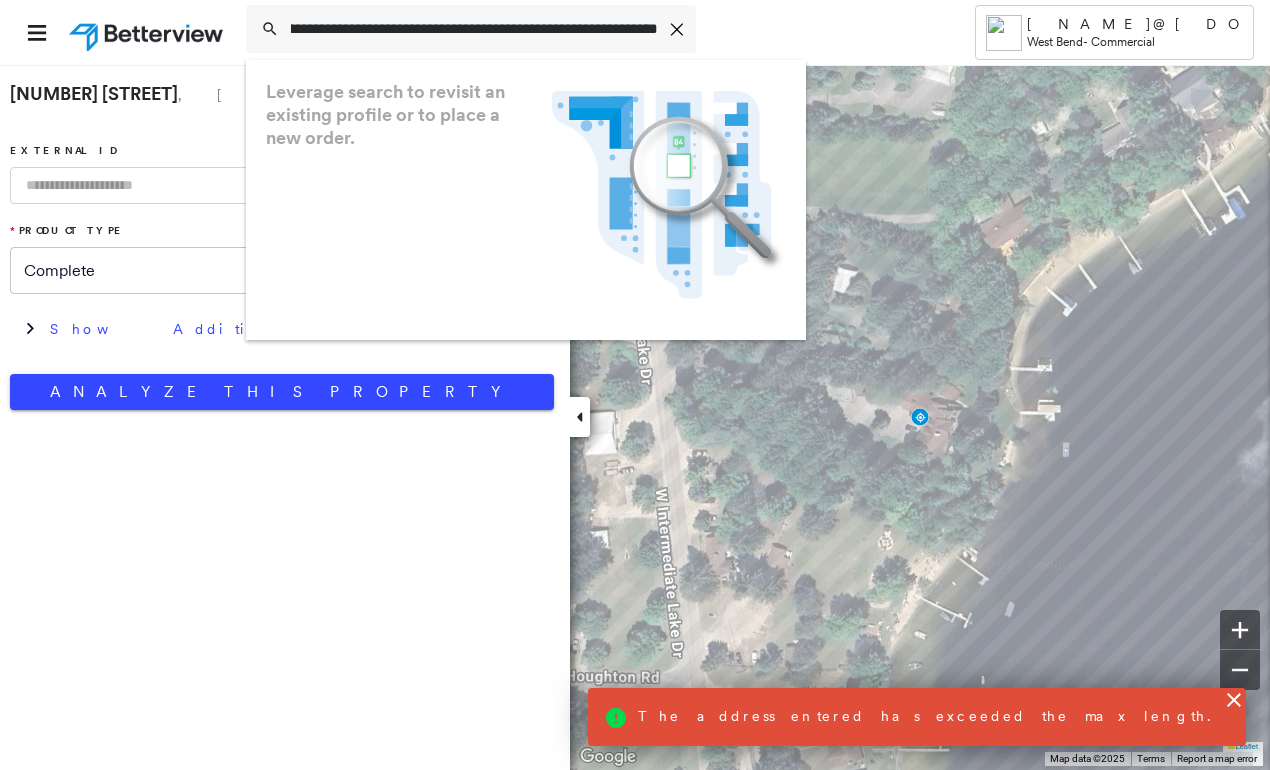 scroll, scrollTop: 0, scrollLeft: 0, axis: both 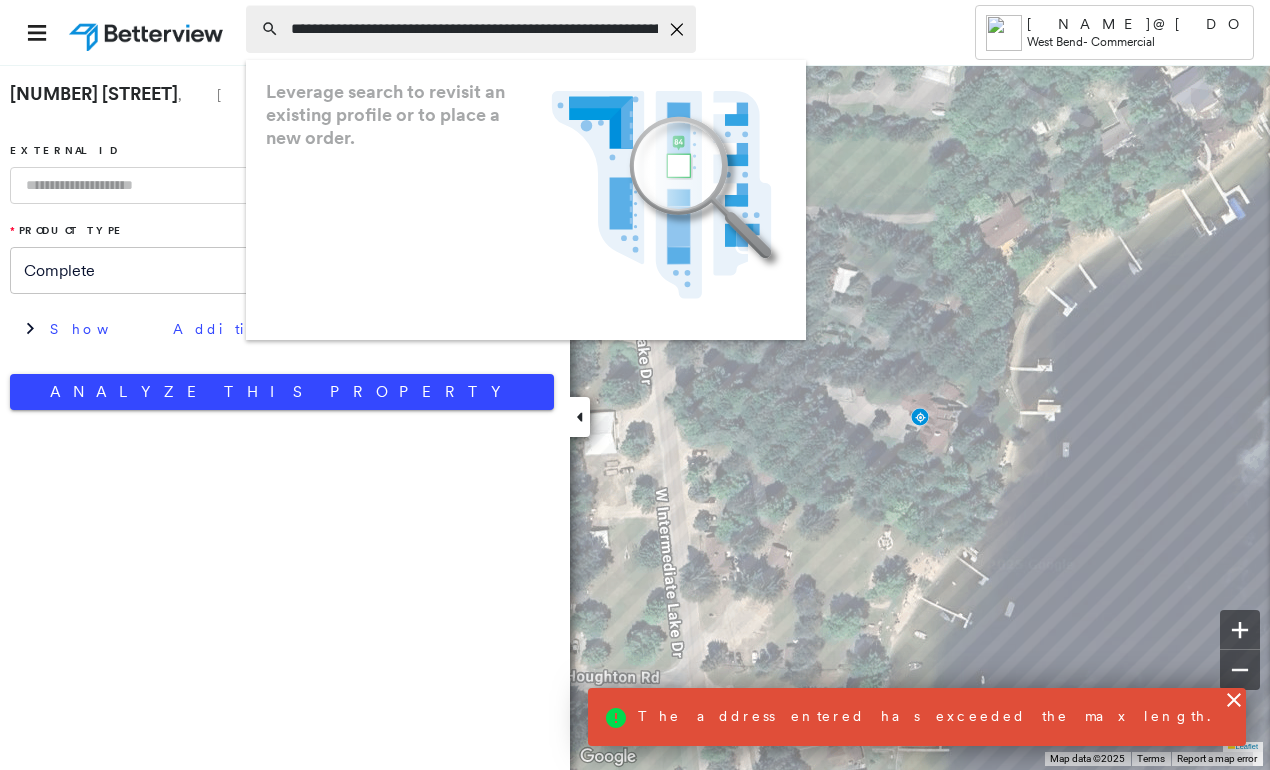 click on "**********" at bounding box center (474, 29) 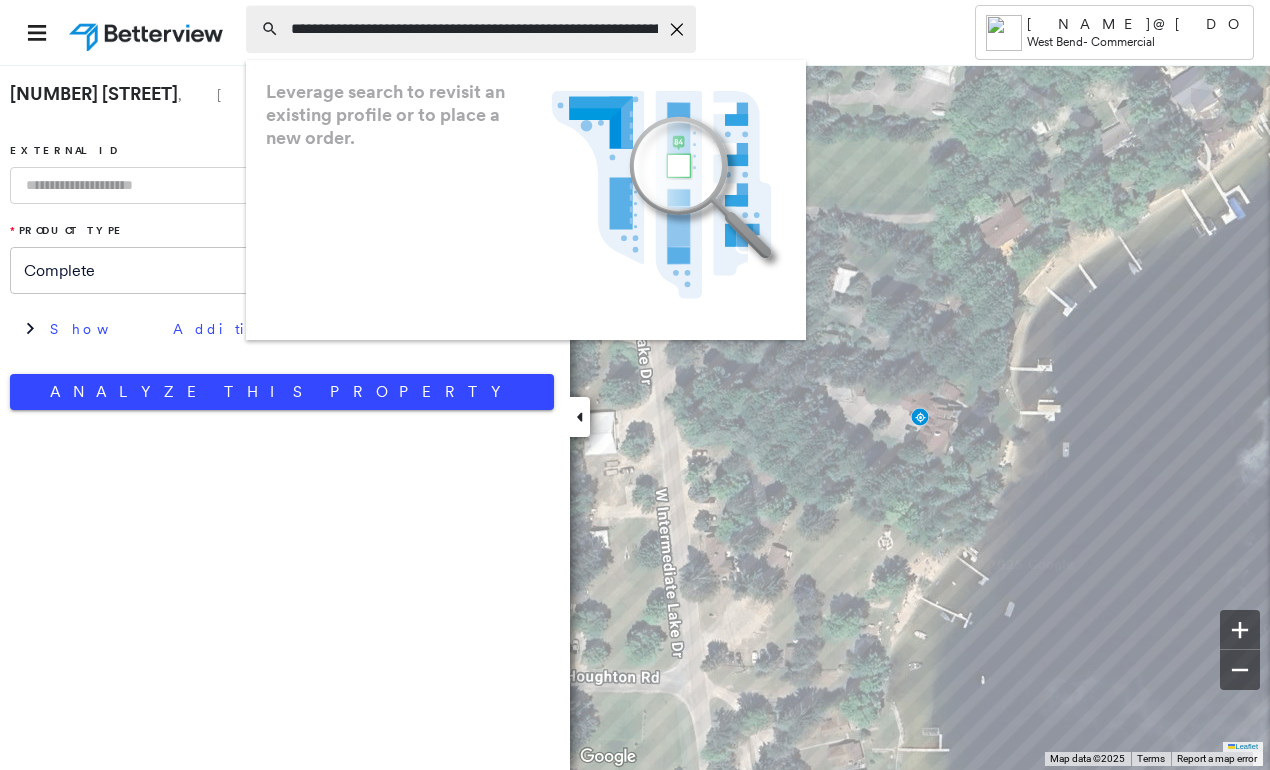 click on "**********" at bounding box center [474, 29] 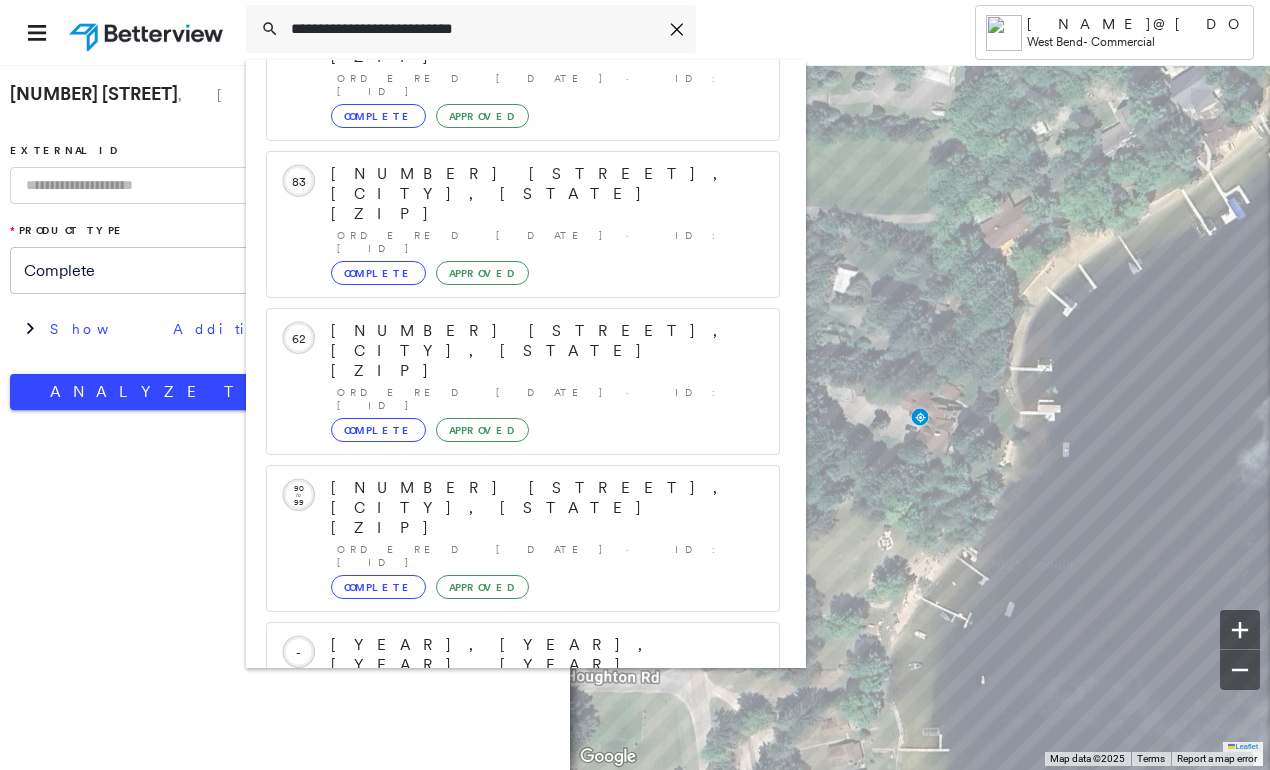 scroll, scrollTop: 278, scrollLeft: 0, axis: vertical 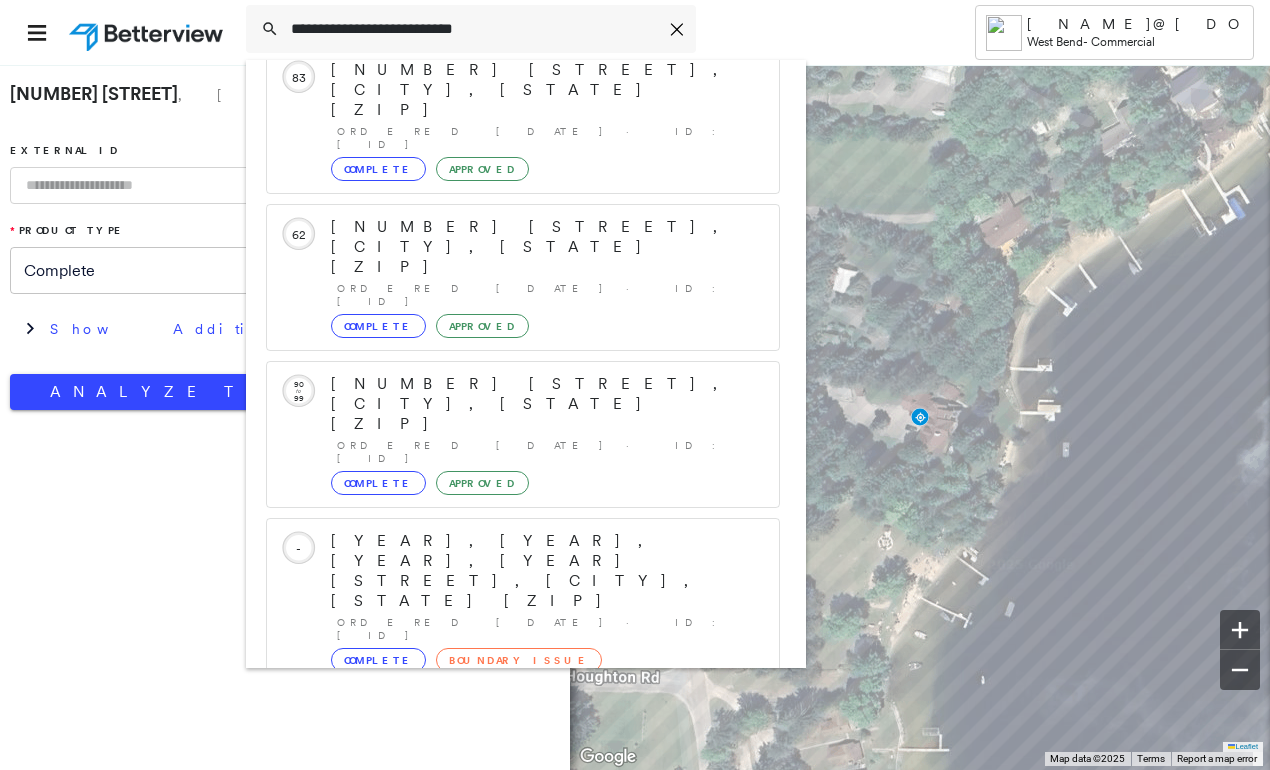 type on "**********" 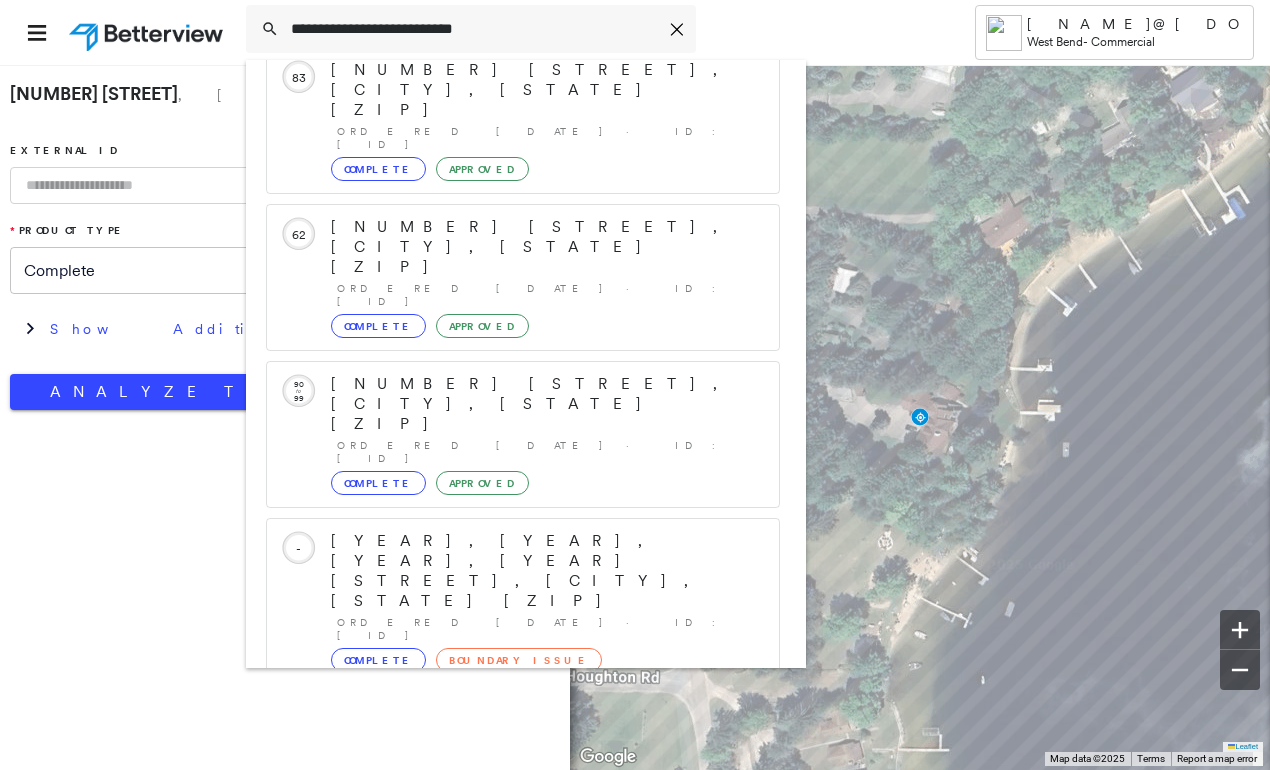 click on "[NUMBER] [STREET], [CITY], [STATE] [ZIP]" at bounding box center [501, 873] 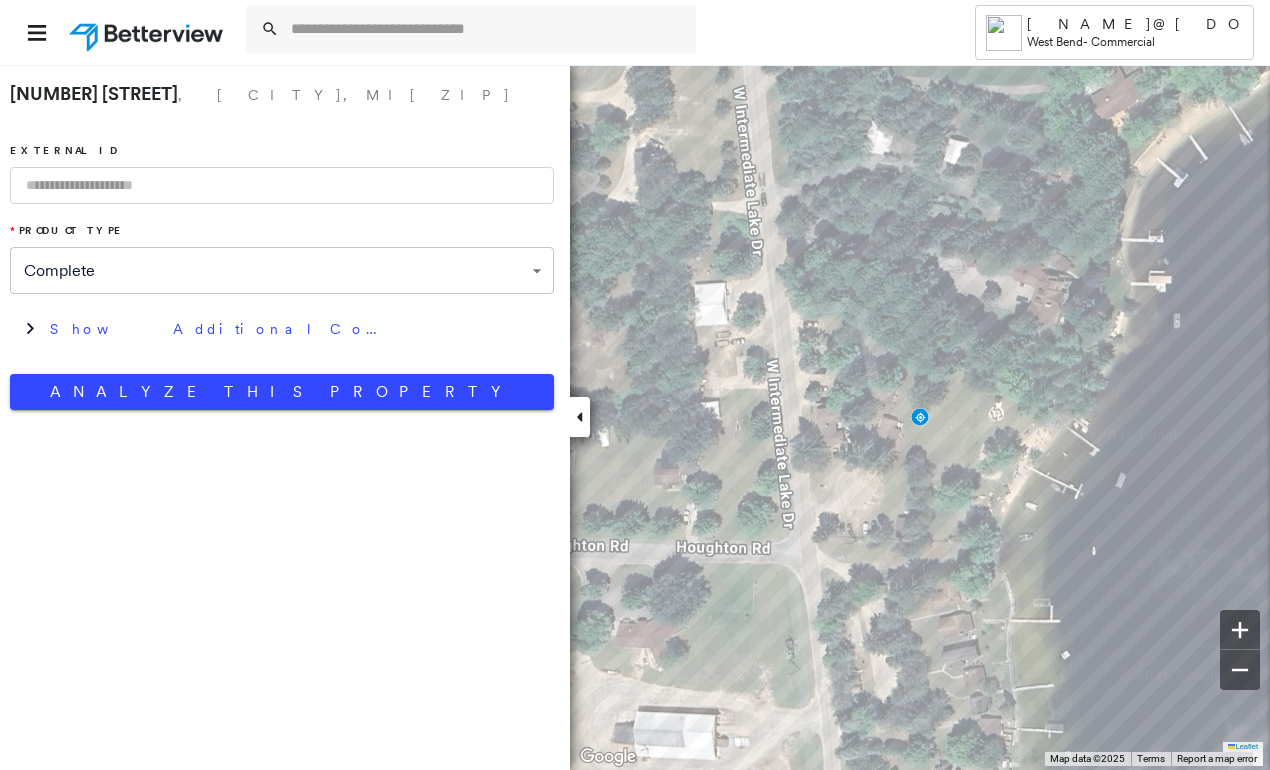 click at bounding box center (282, 185) 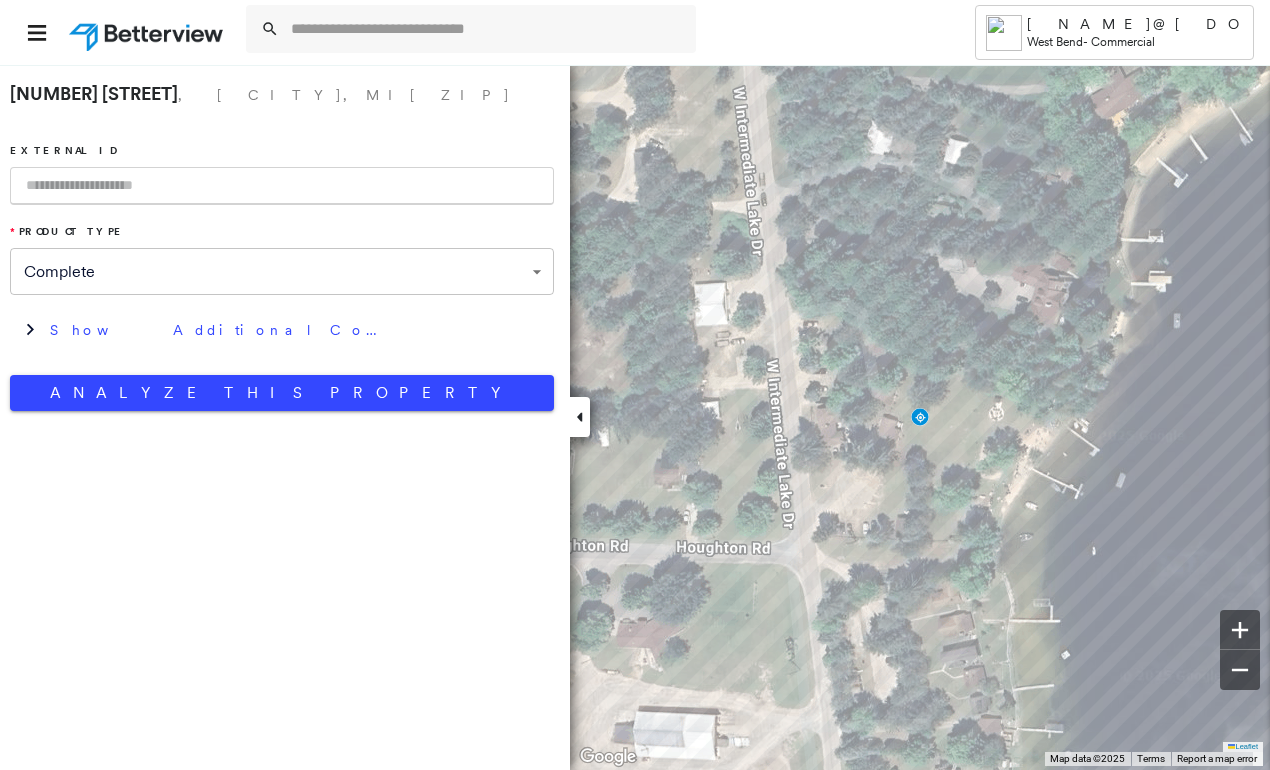 paste on "**********" 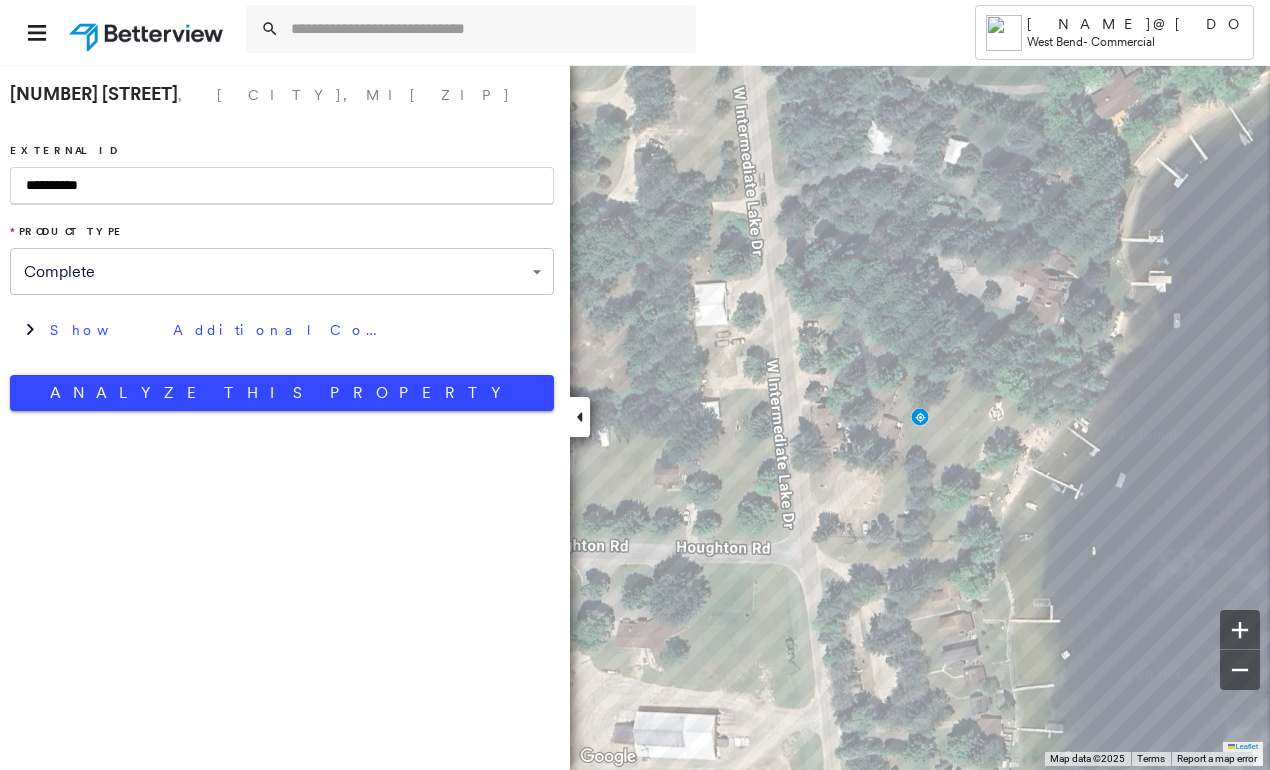 type on "**********" 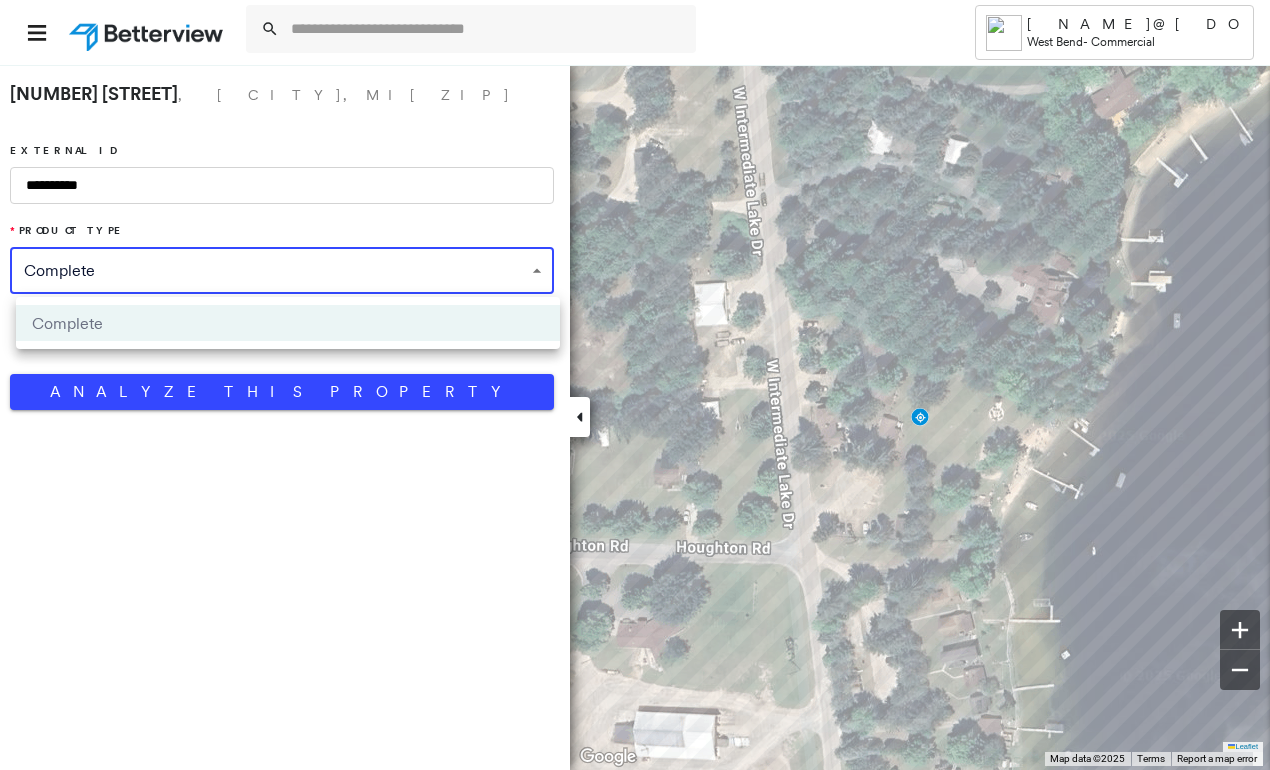 click at bounding box center [635, 385] 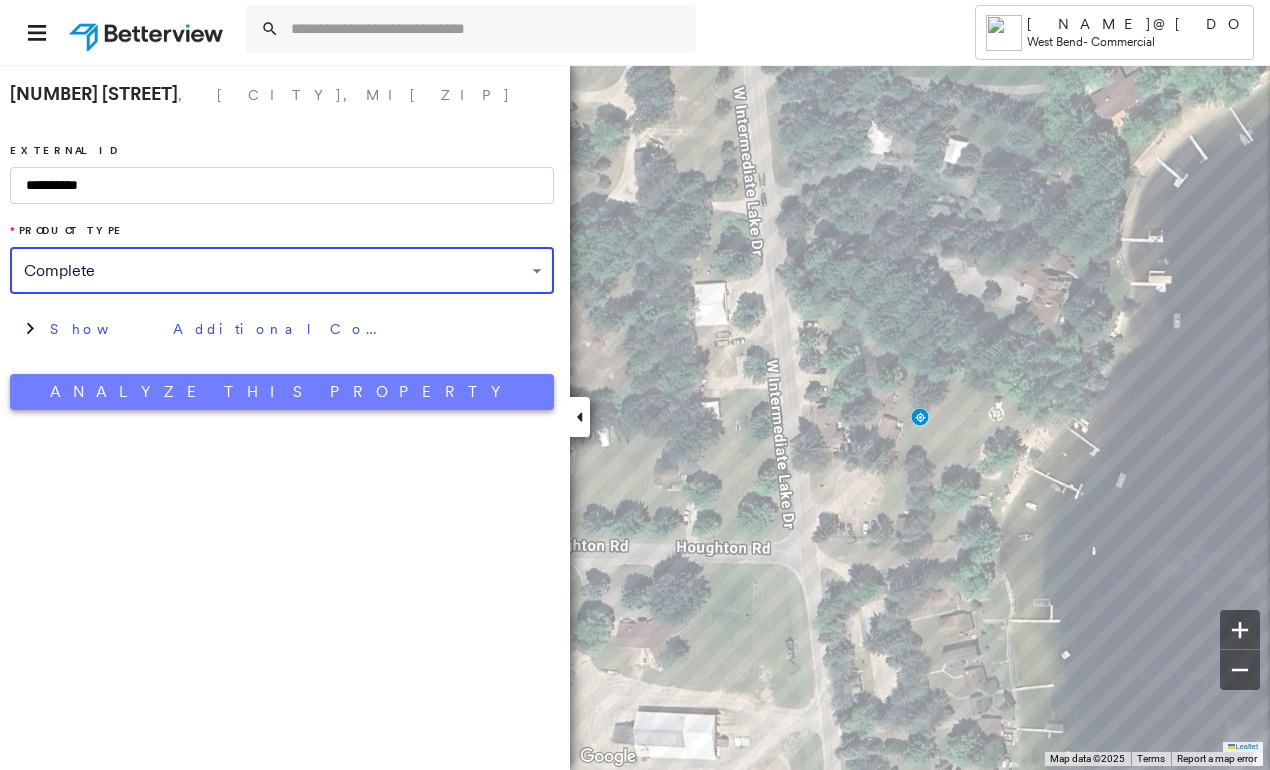 click on "Analyze This Property" at bounding box center [282, 392] 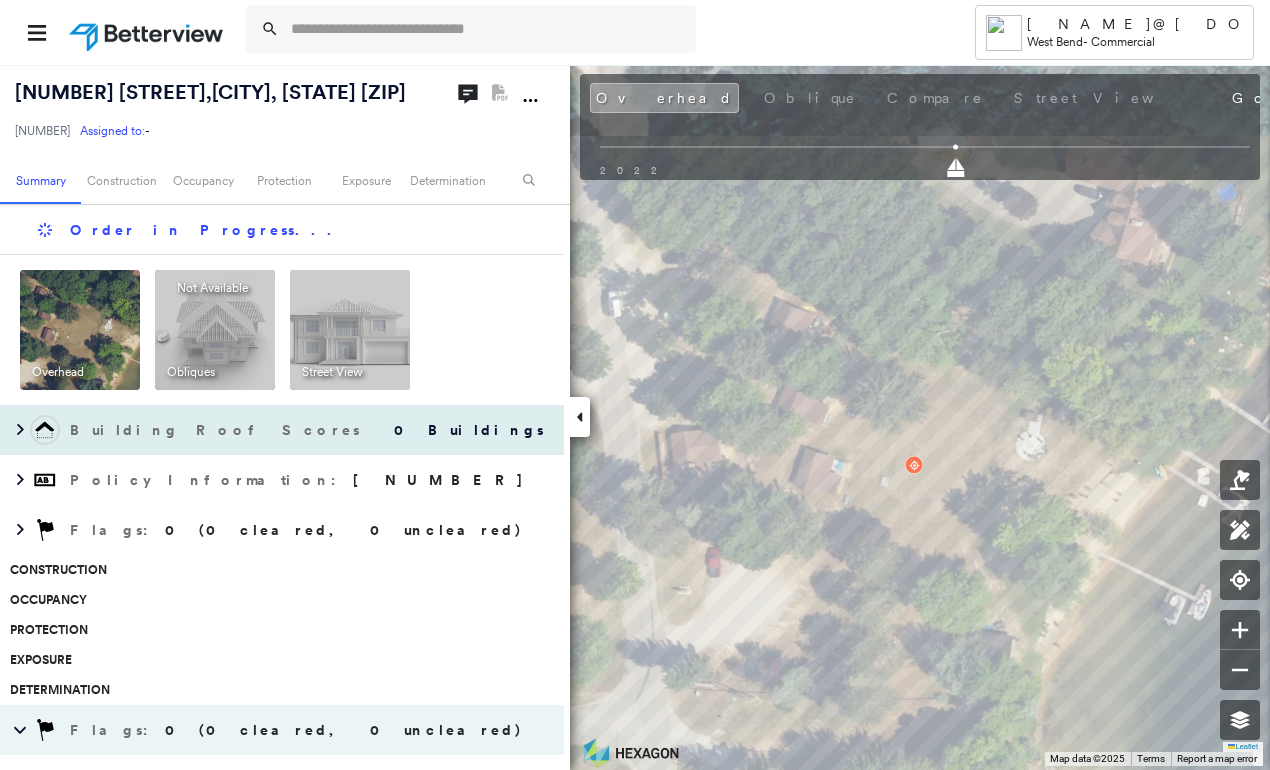click on "Building Roof Scores 0 Buildings" at bounding box center [282, 430] 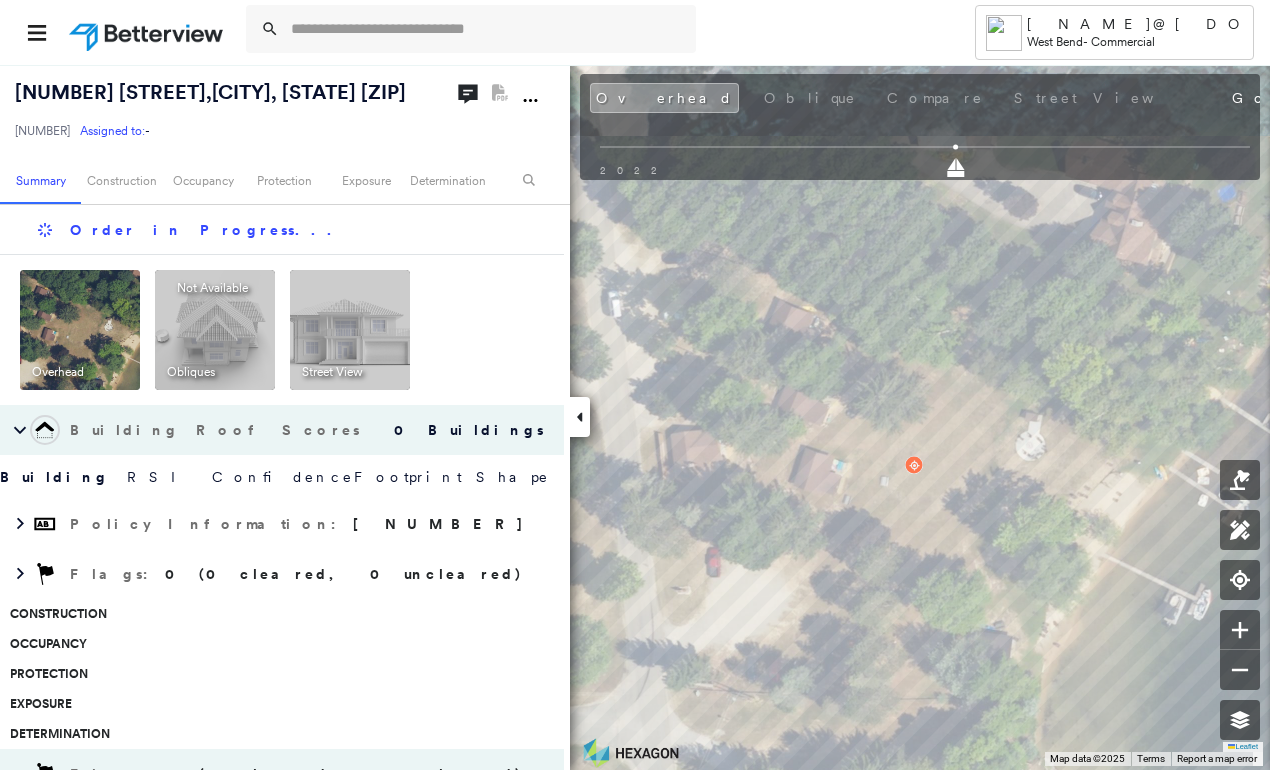 click on "Building Roof Scores" at bounding box center [217, 430] 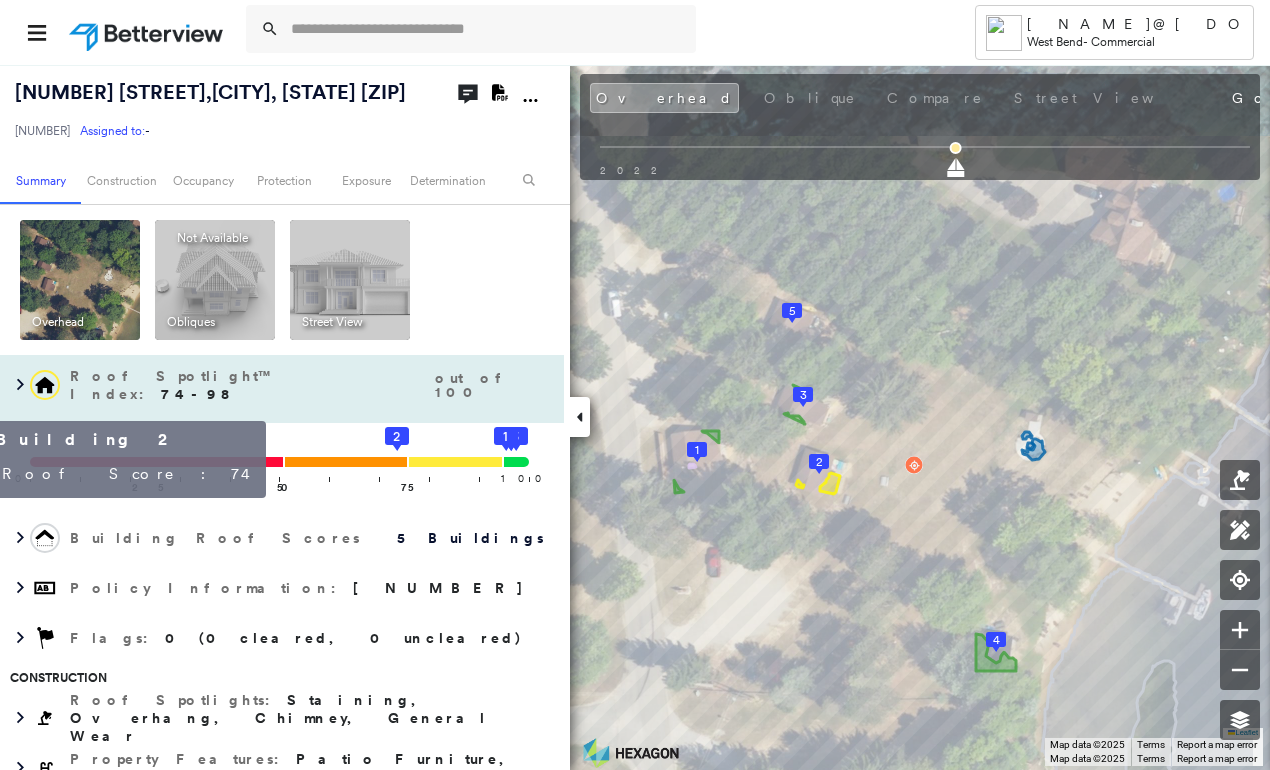 click on "2" 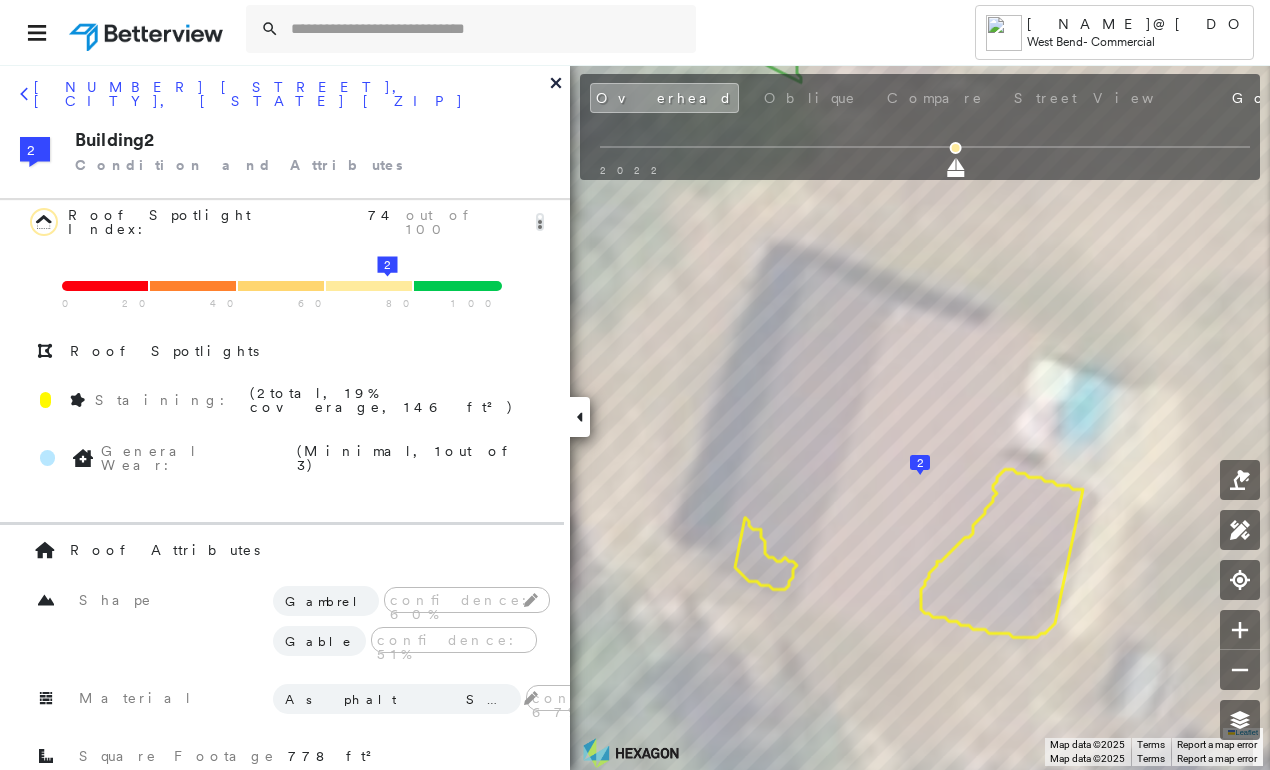 click 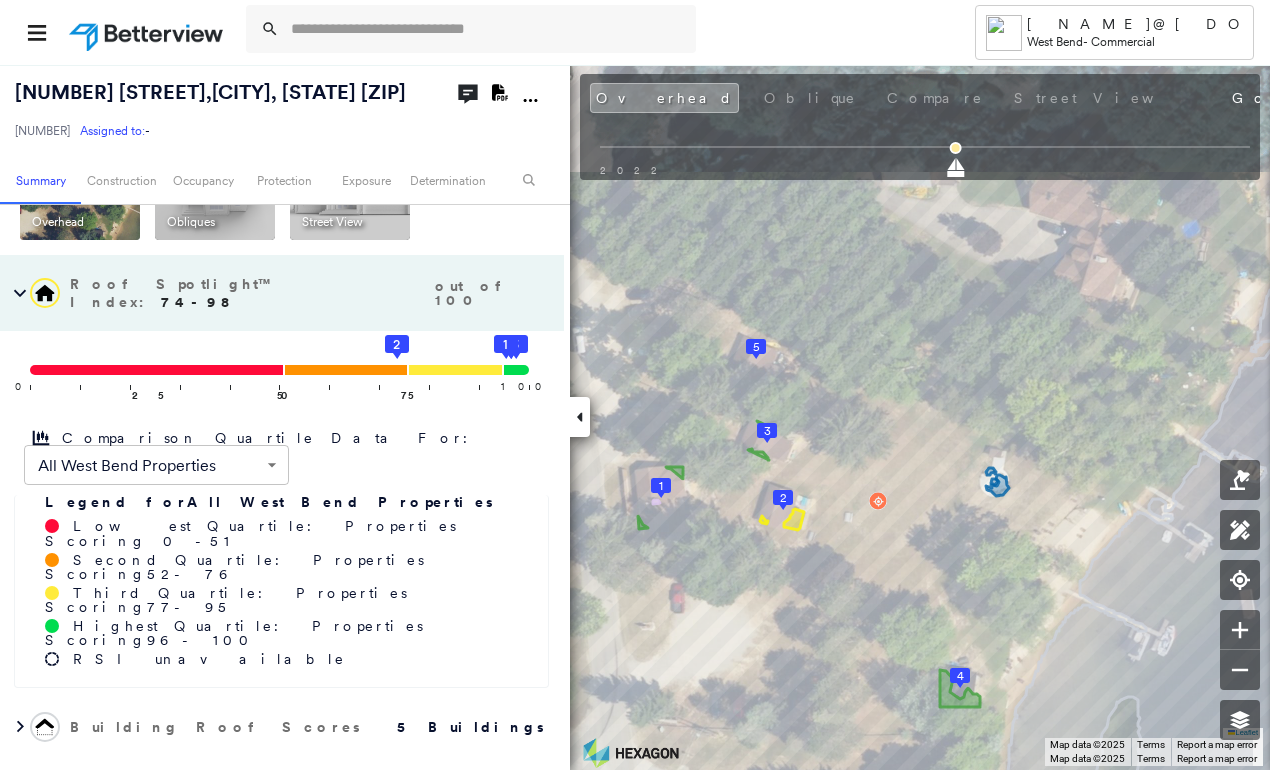scroll, scrollTop: 0, scrollLeft: 0, axis: both 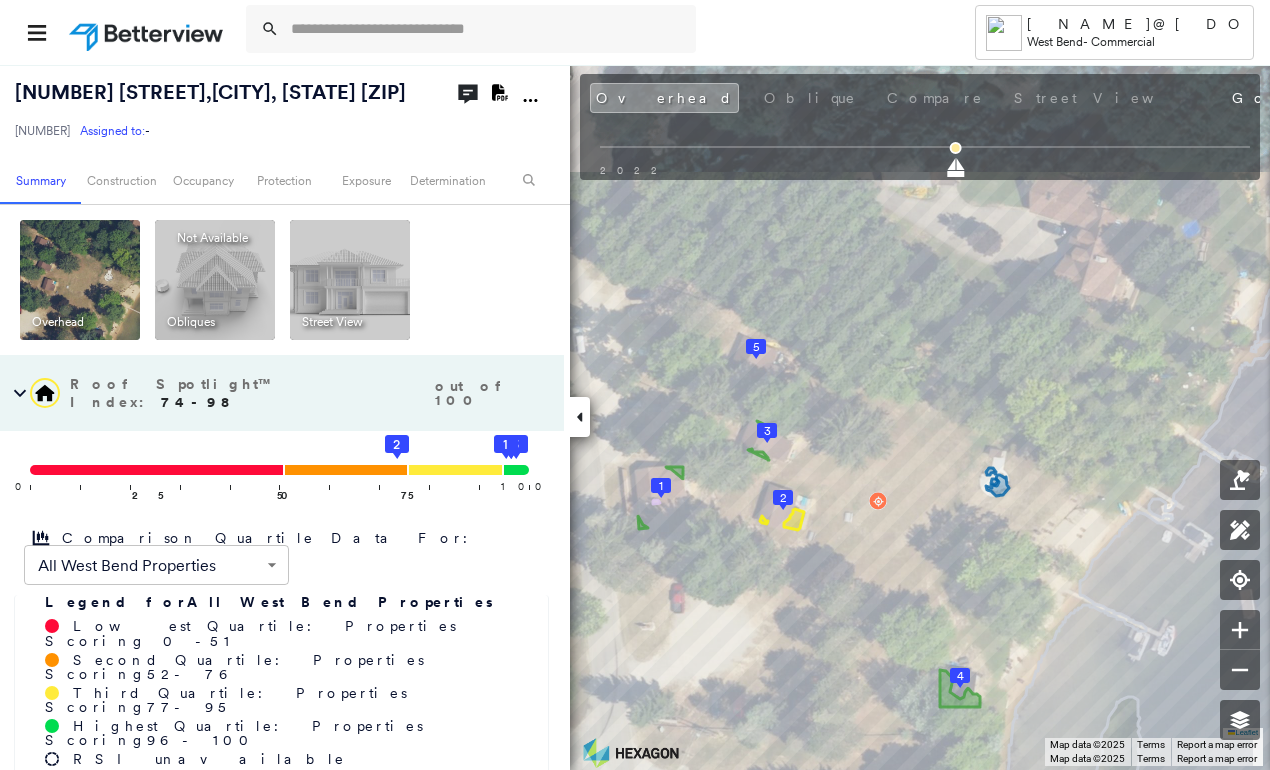 click 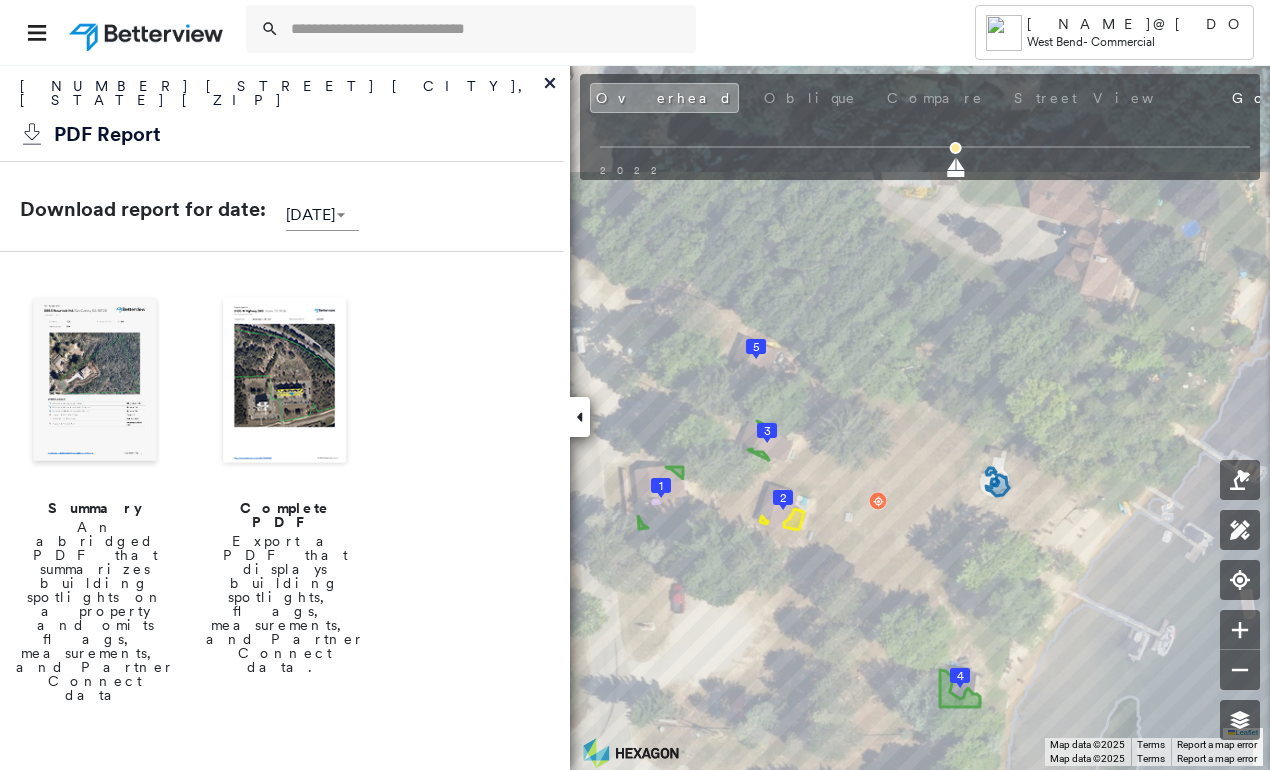 click on "Summary An abridged PDF that summarizes building spotlights on a property and omits flags, measurements, and Partner Connect data Complete PDF Export a PDF that displays building spotlights, flags, measurements, and Partner Connect data. Executive Overview Two page overview of the property that summarizes property and building conditions, for Executives. Agent Overview Two page overview of the property that summarizes property and building conditions, without scores, for Agents." at bounding box center [282, 741] 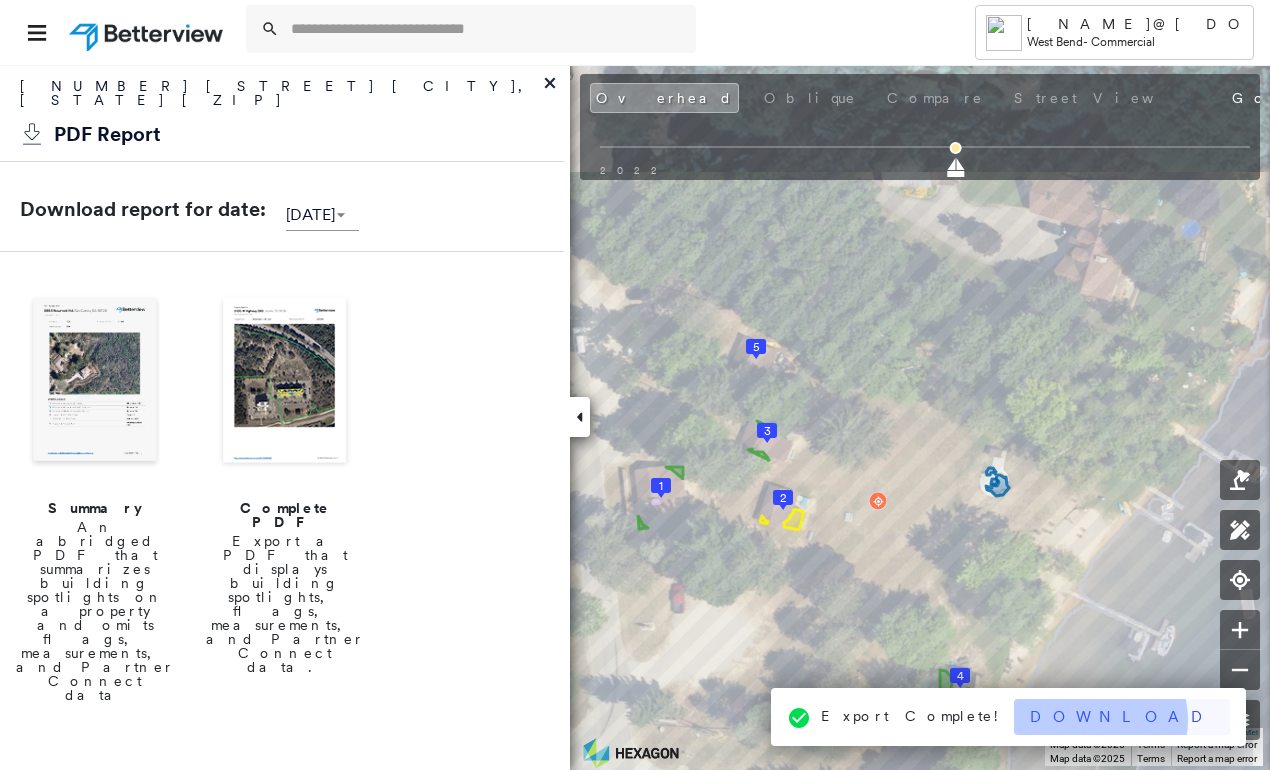 click on "Download" at bounding box center [1122, 717] 